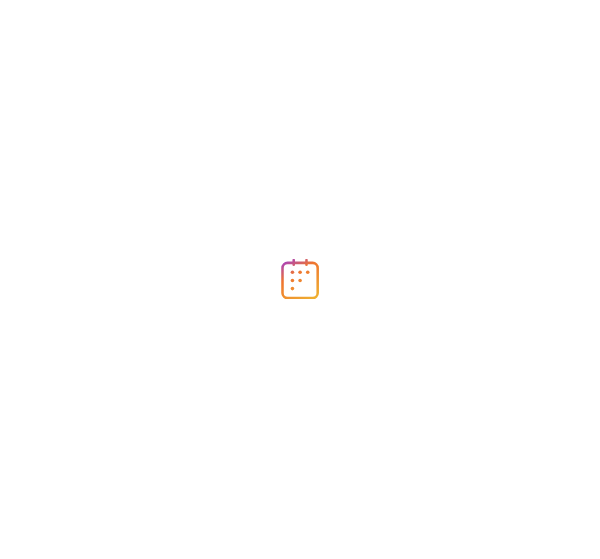 scroll, scrollTop: 0, scrollLeft: 0, axis: both 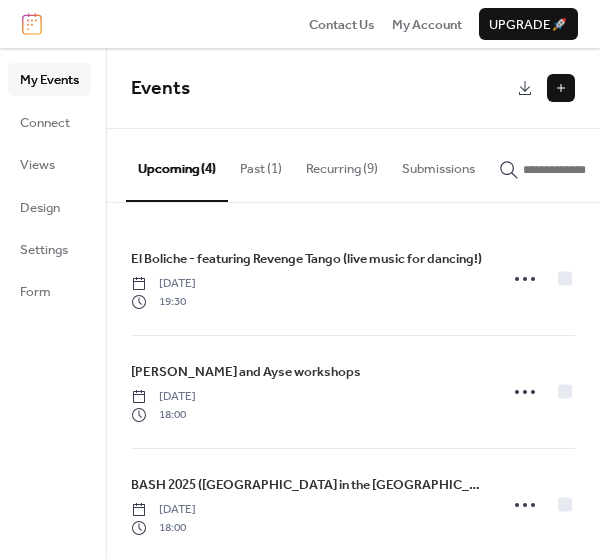 click at bounding box center [561, 88] 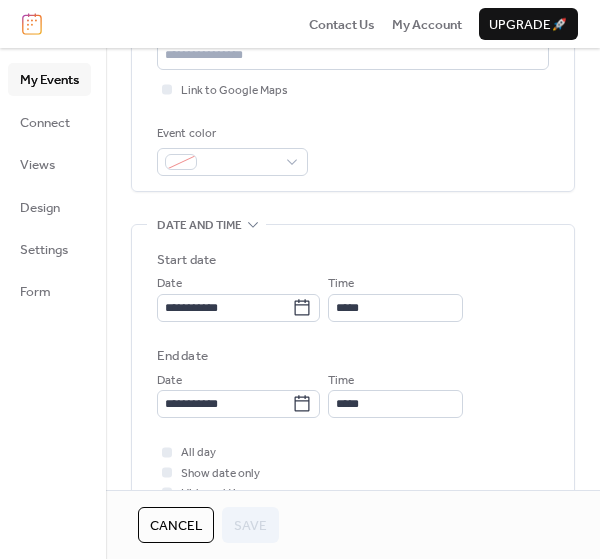 scroll, scrollTop: 470, scrollLeft: 0, axis: vertical 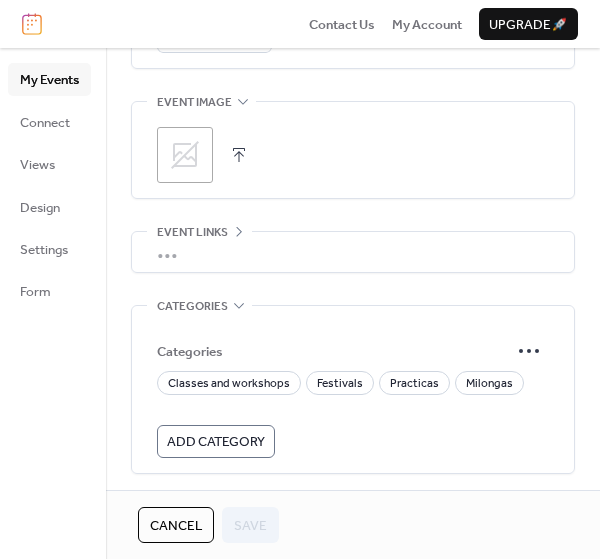 click on "•••" at bounding box center (353, 252) 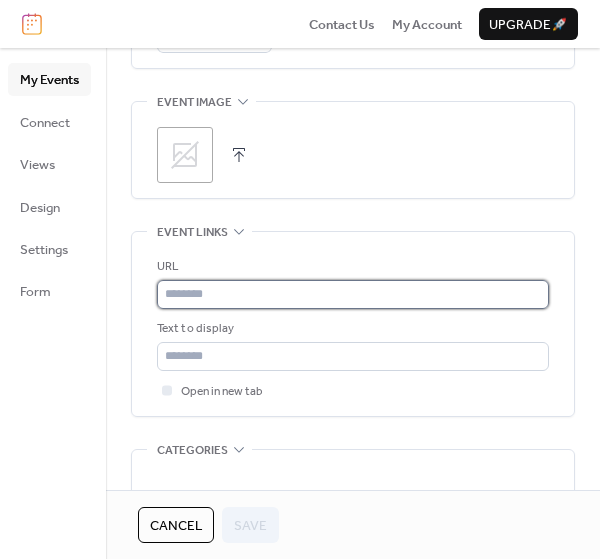 click at bounding box center (353, 294) 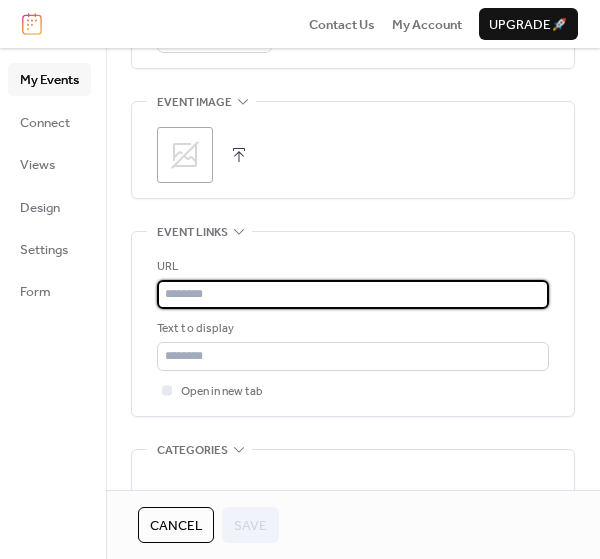 paste on "**********" 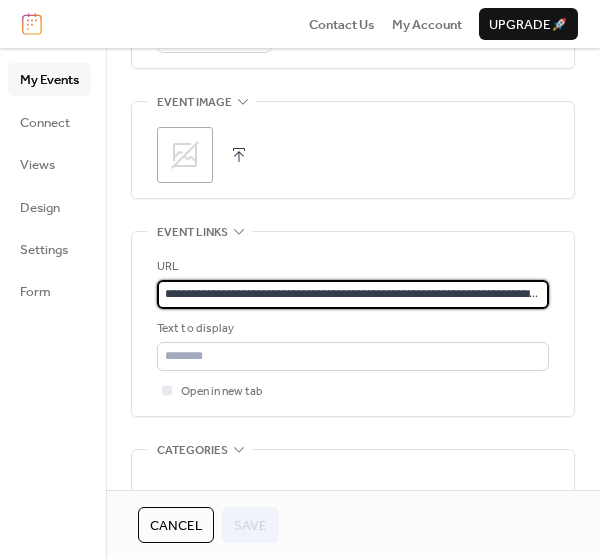 scroll, scrollTop: 0, scrollLeft: 46, axis: horizontal 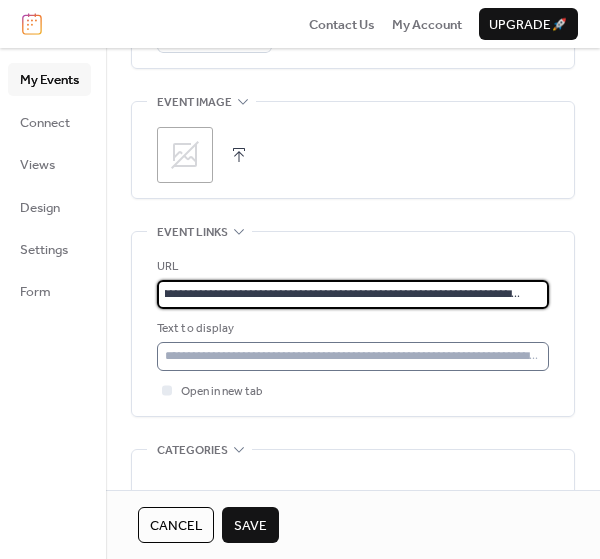 type on "**********" 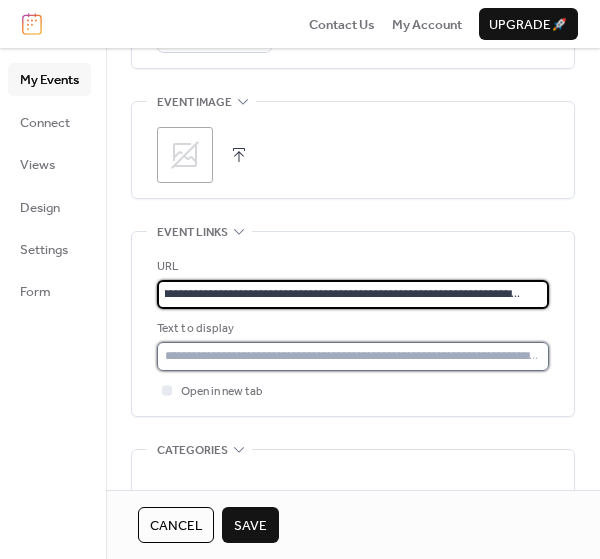 click at bounding box center [353, 356] 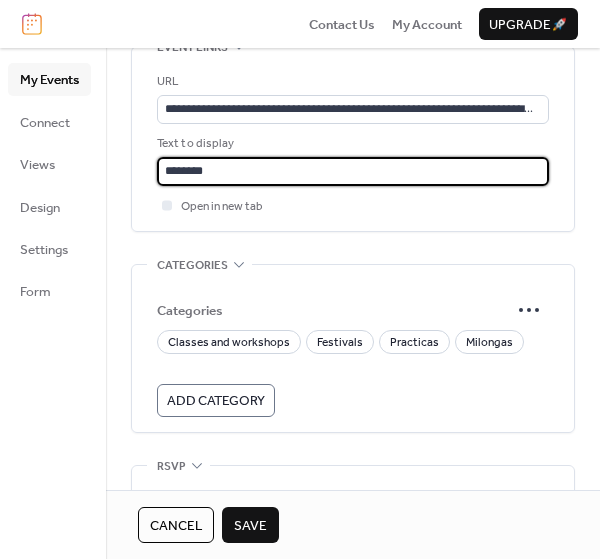 scroll, scrollTop: 1199, scrollLeft: 0, axis: vertical 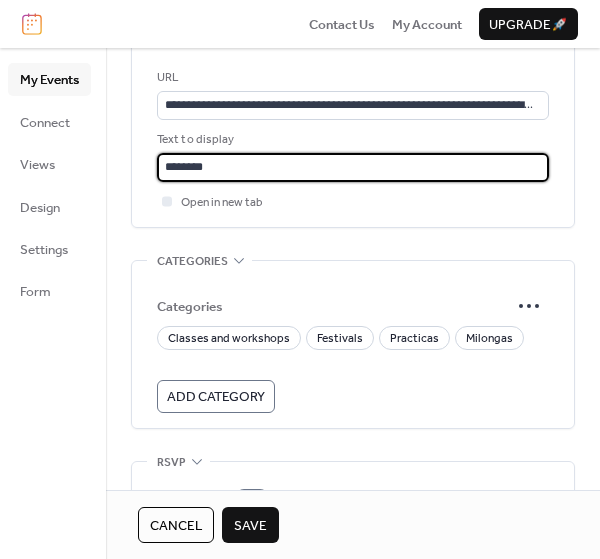 type on "********" 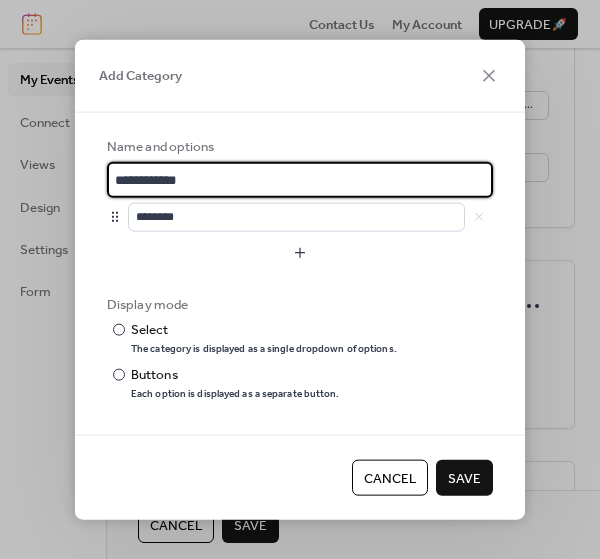 drag, startPoint x: 203, startPoint y: 179, endPoint x: 61, endPoint y: 180, distance: 142.00352 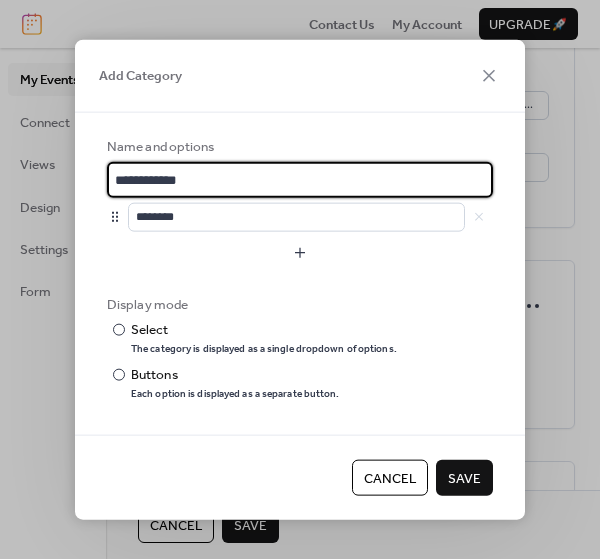 click on "**********" at bounding box center [300, 279] 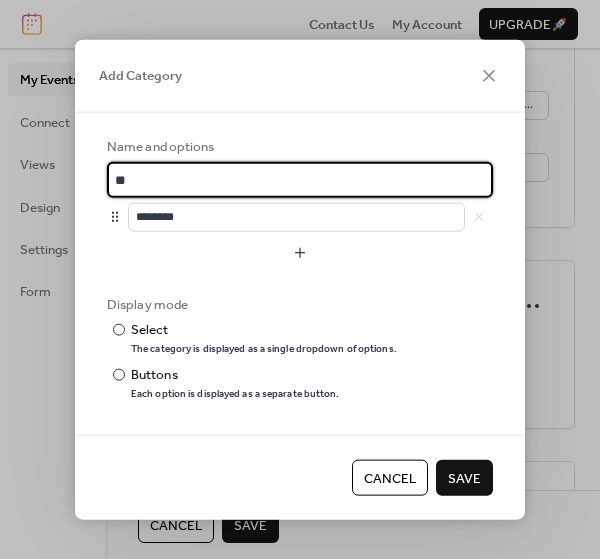 type on "*" 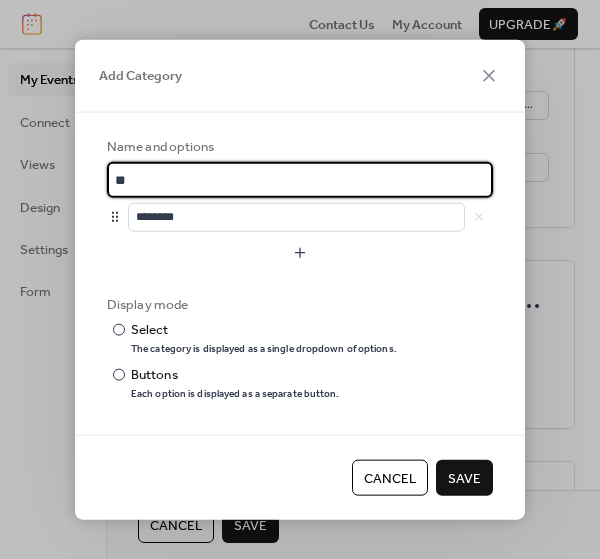 type on "*" 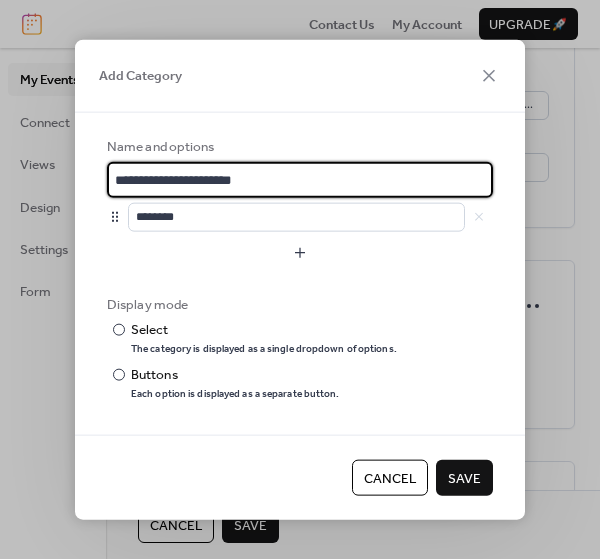 type on "**********" 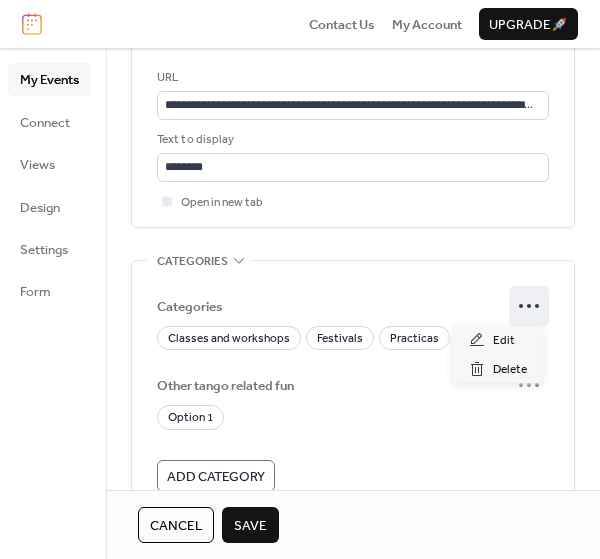 click 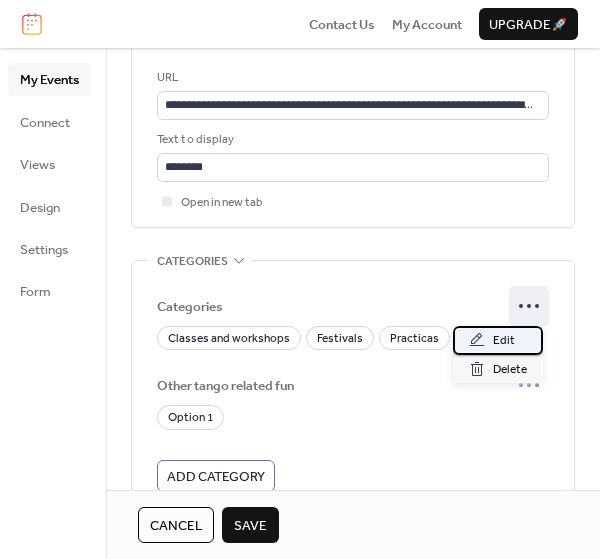 click on "Edit" at bounding box center [504, 341] 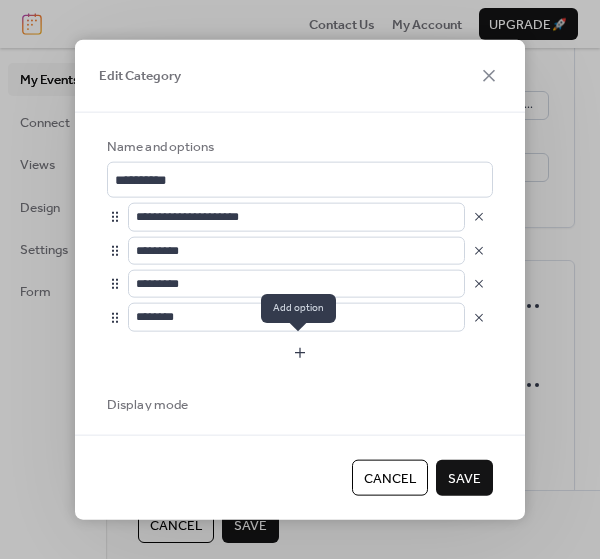 click at bounding box center (300, 352) 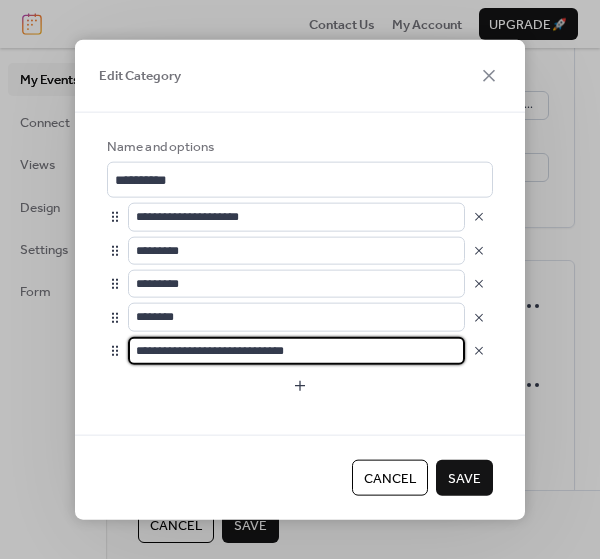type on "**********" 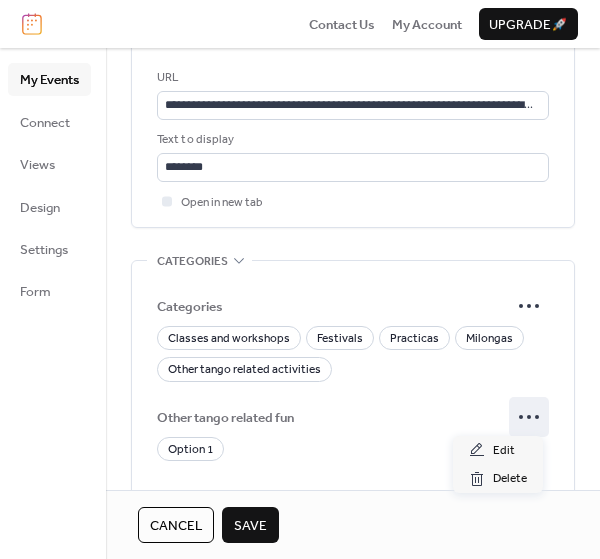 click 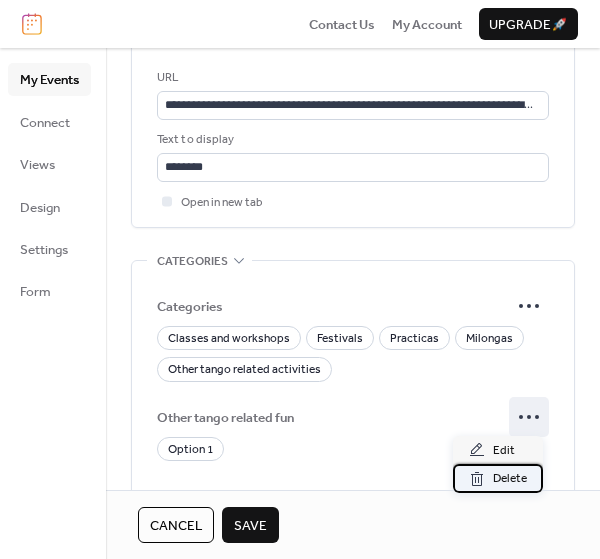 click on "Delete" at bounding box center [510, 479] 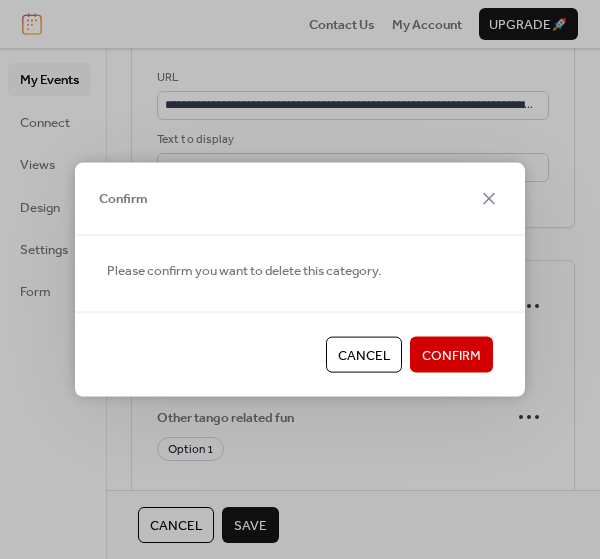 click on "Confirm" at bounding box center [451, 356] 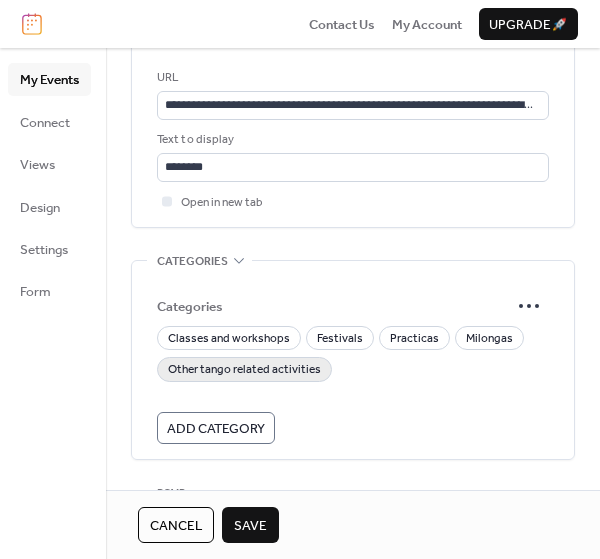 click on "Other tango related activities" at bounding box center [244, 370] 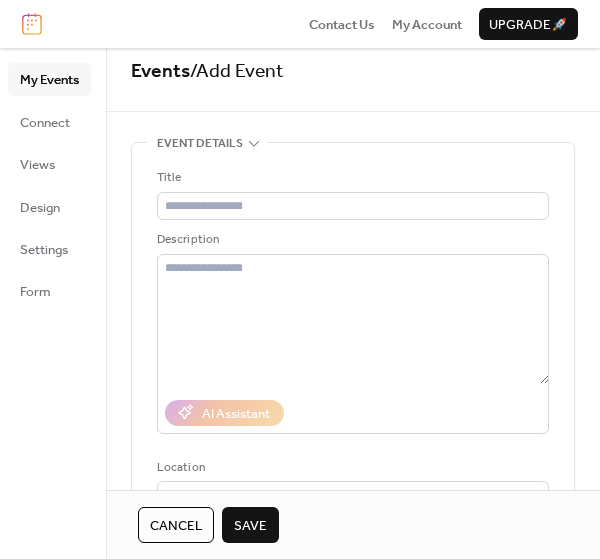 scroll, scrollTop: 0, scrollLeft: 0, axis: both 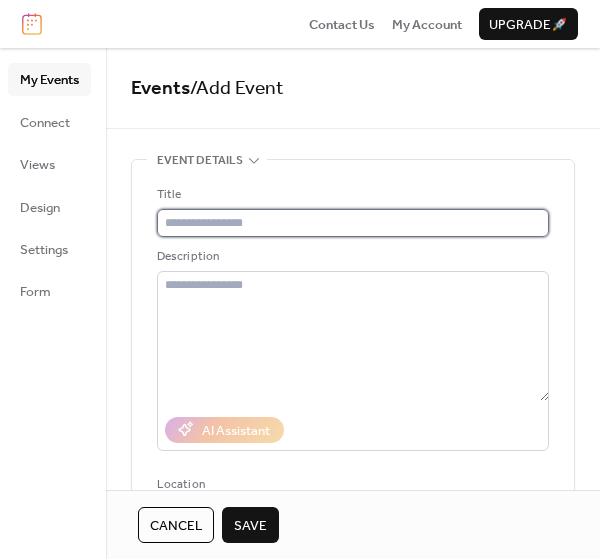 click at bounding box center (353, 223) 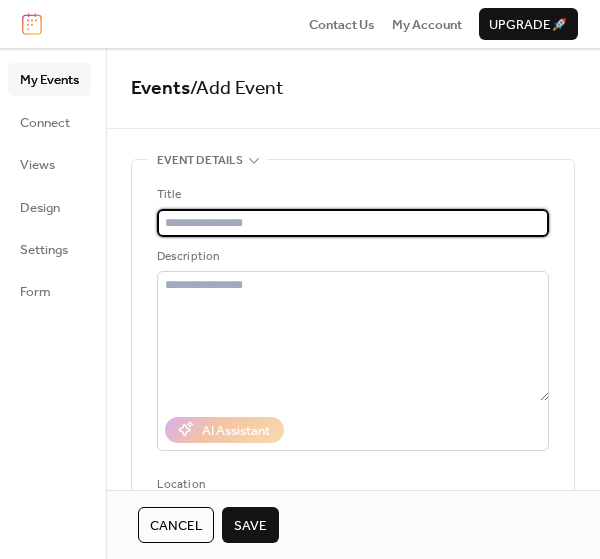 paste on "**********" 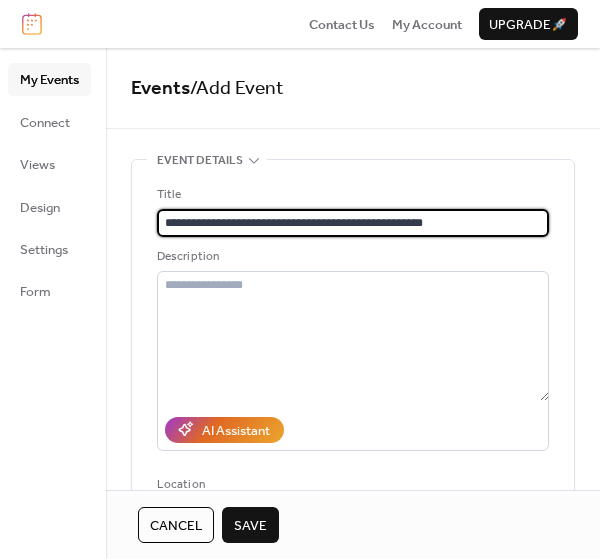 click on "**********" at bounding box center (353, 223) 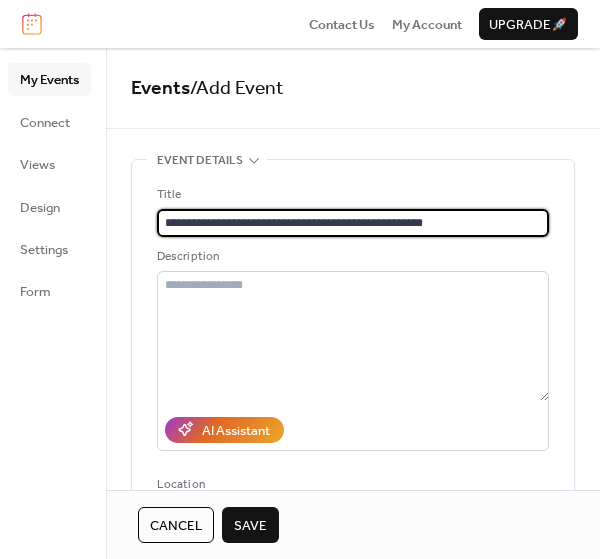 scroll, scrollTop: 0, scrollLeft: 0, axis: both 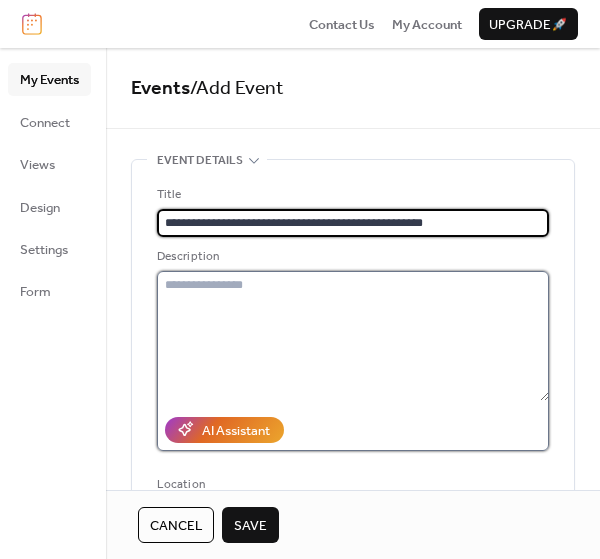 click at bounding box center [353, 336] 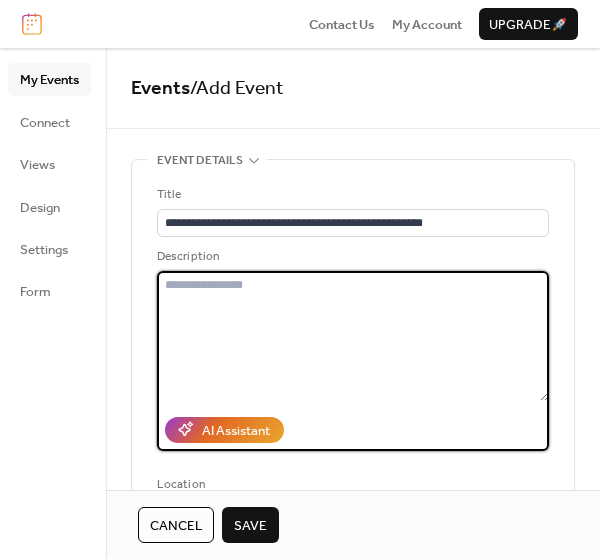 paste on "**********" 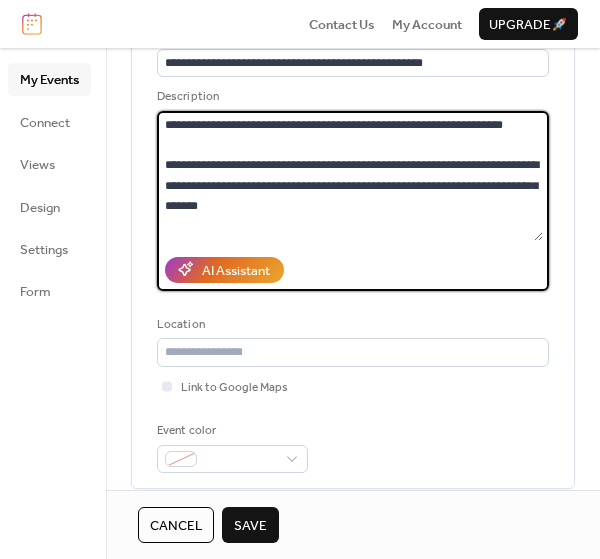 scroll, scrollTop: 164, scrollLeft: 0, axis: vertical 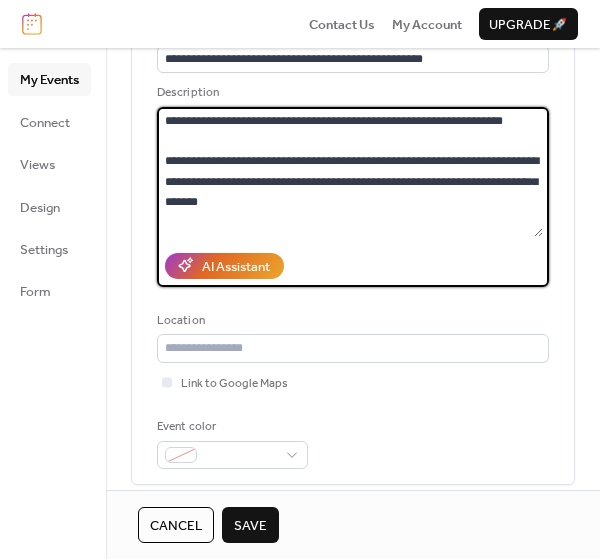 type on "**********" 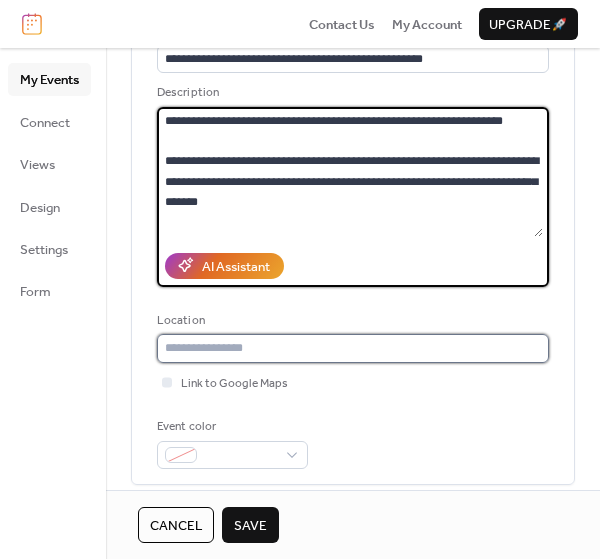 click at bounding box center [353, 348] 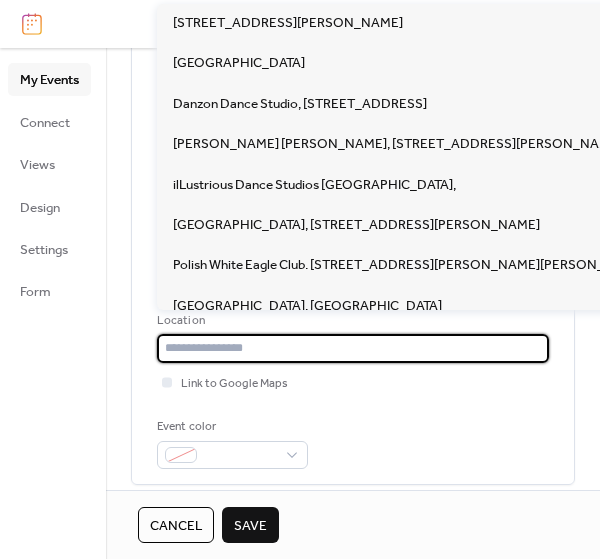 paste on "**********" 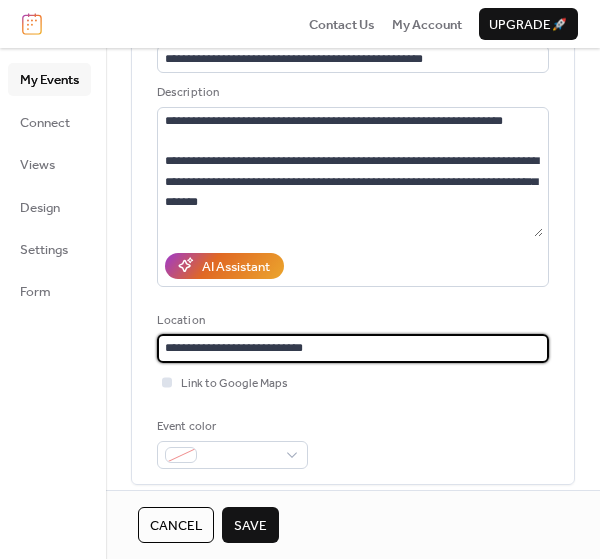 type on "**********" 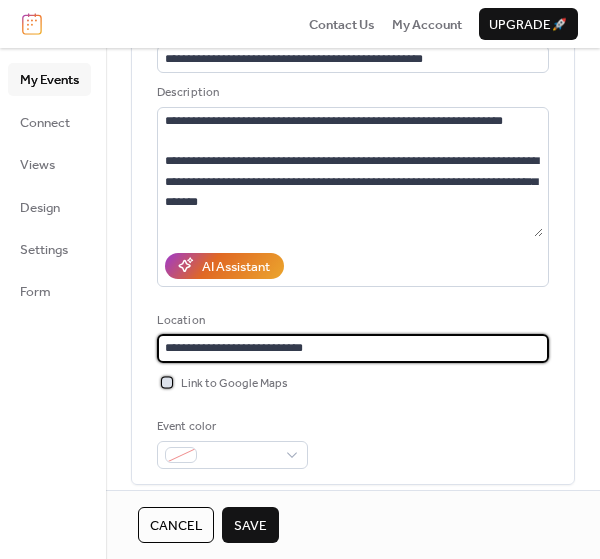 click at bounding box center (167, 382) 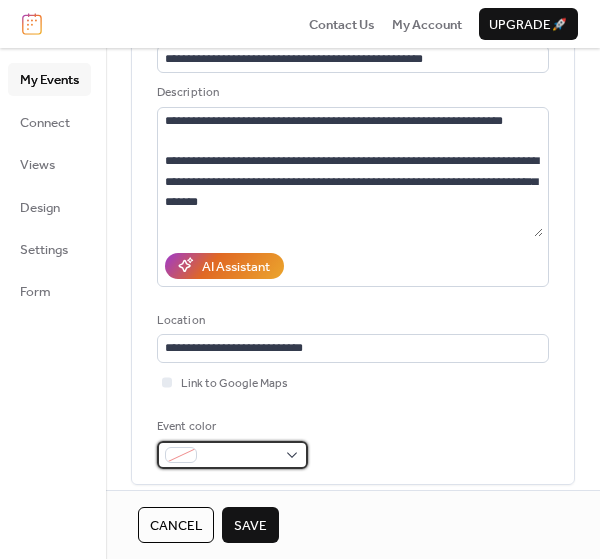 click at bounding box center [232, 455] 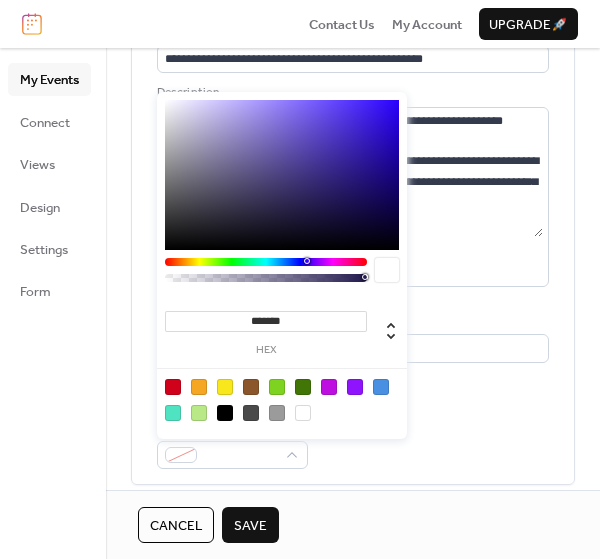 click at bounding box center (225, 387) 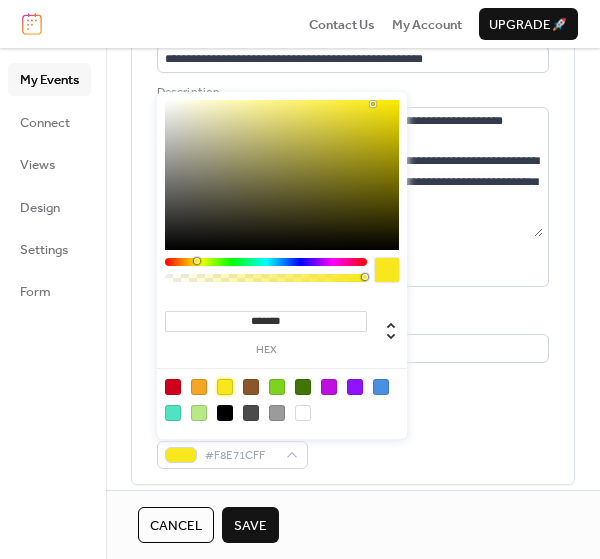 click on "Save" at bounding box center [250, 526] 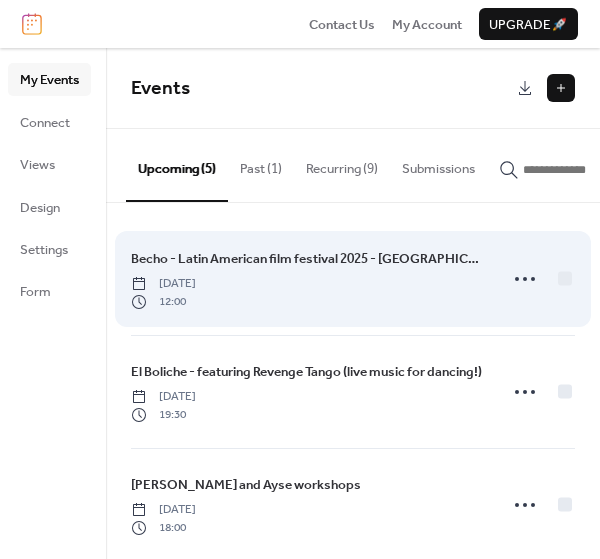 click on "Becho - Latin American film festival 2025 - [GEOGRAPHIC_DATA]" at bounding box center (308, 259) 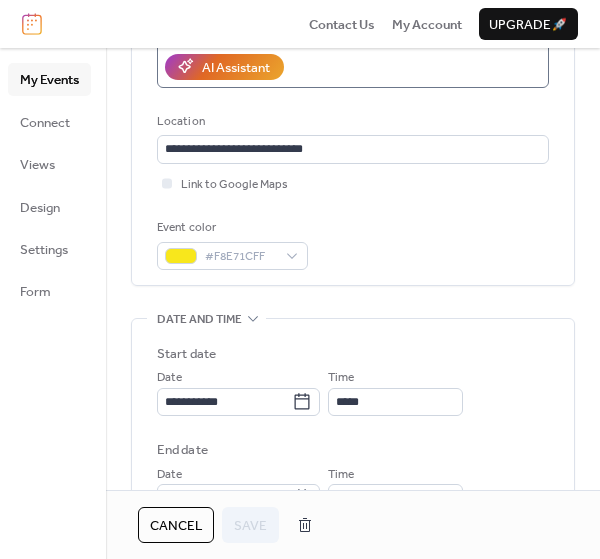 scroll, scrollTop: 401, scrollLeft: 0, axis: vertical 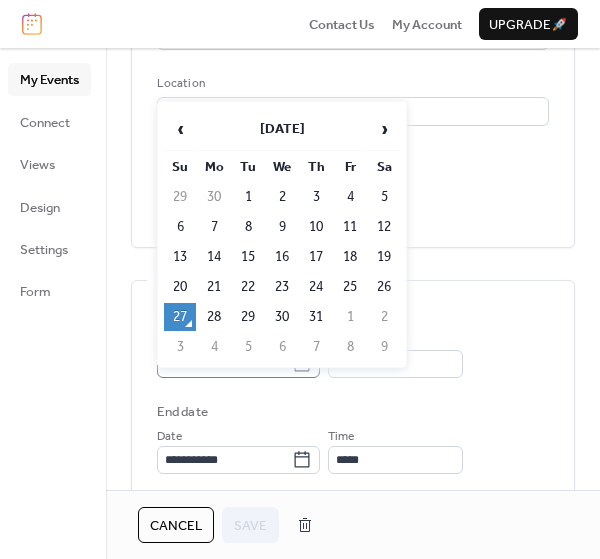 click 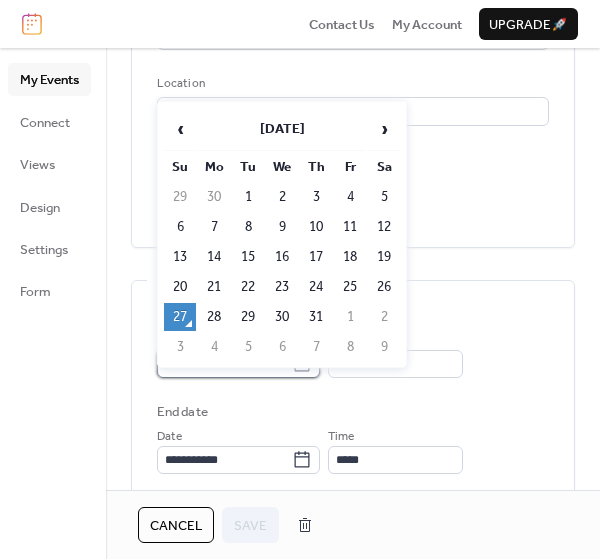 click on "**********" at bounding box center (224, 364) 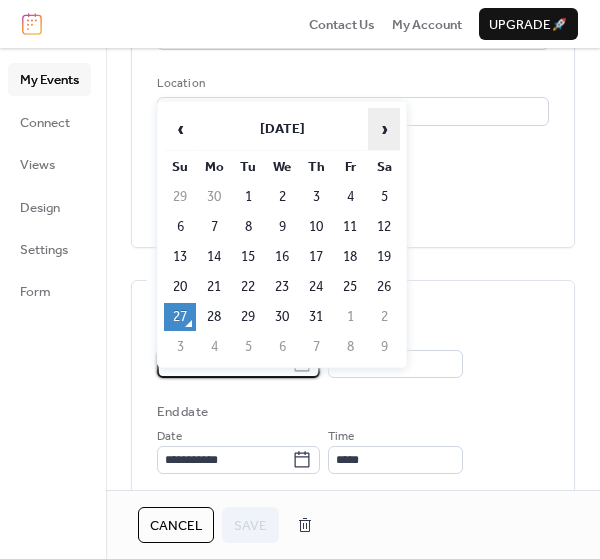 click on "›" at bounding box center (384, 129) 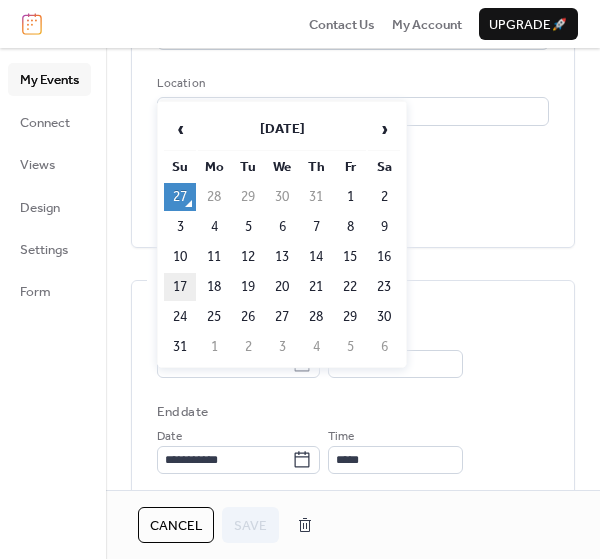 click on "17" at bounding box center (180, 287) 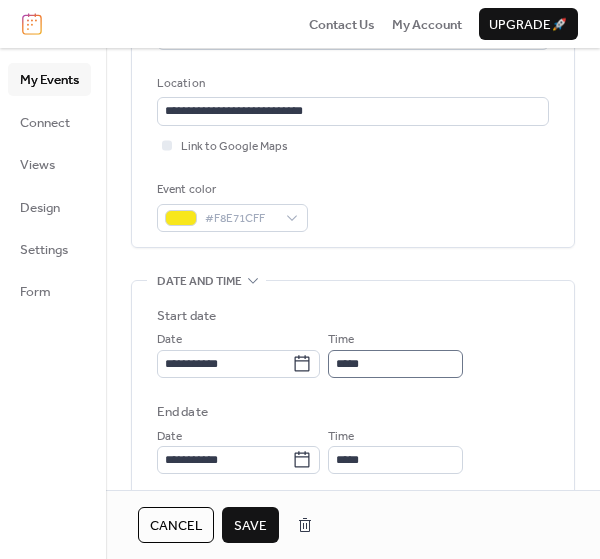 scroll, scrollTop: 0, scrollLeft: 0, axis: both 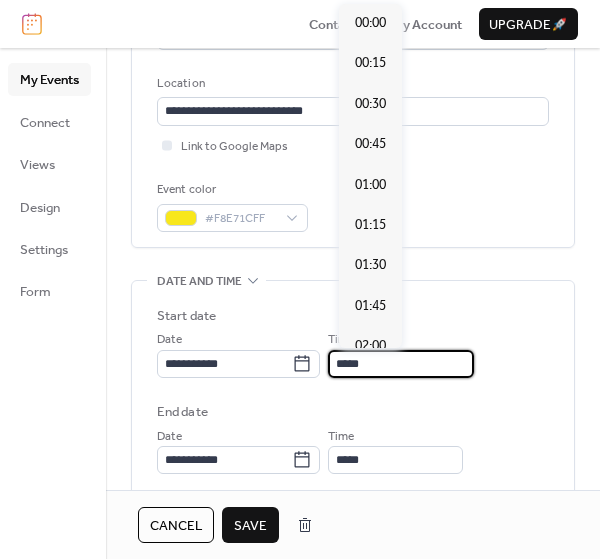 click on "*****" at bounding box center (401, 364) 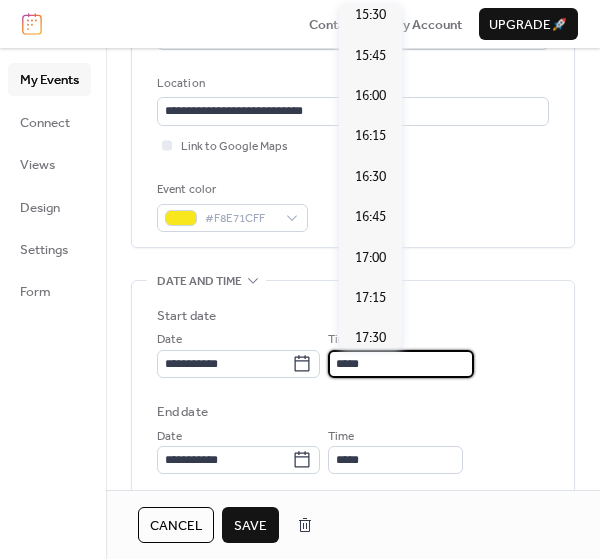 scroll, scrollTop: 2520, scrollLeft: 0, axis: vertical 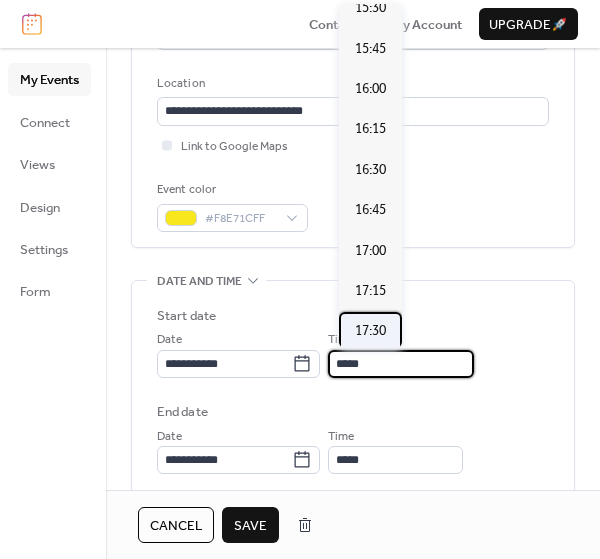 click on "17:30" at bounding box center (370, 331) 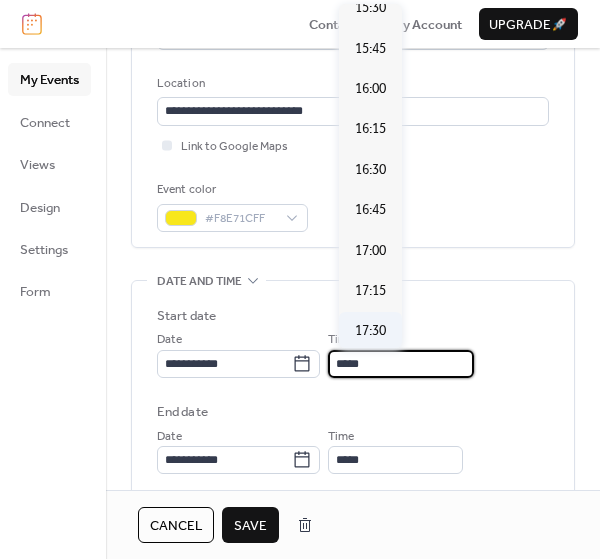 type on "*****" 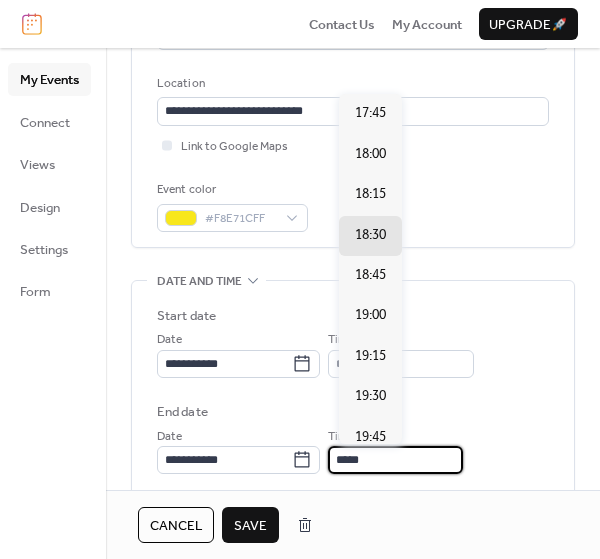 drag, startPoint x: 378, startPoint y: 460, endPoint x: 334, endPoint y: 461, distance: 44.011364 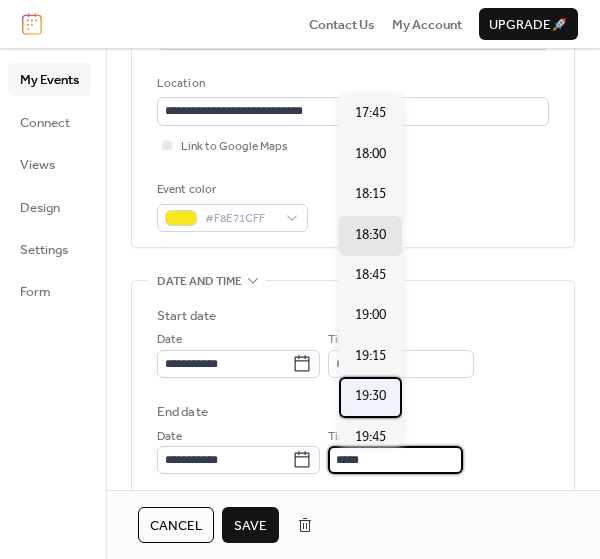 click on "19:30" at bounding box center (370, 396) 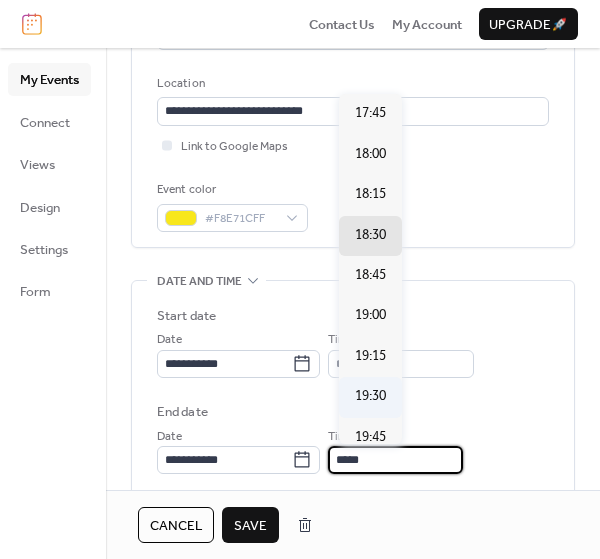 type on "*****" 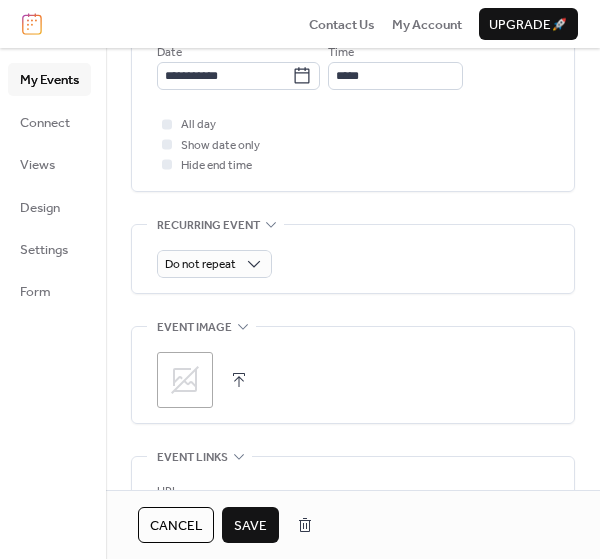 scroll, scrollTop: 786, scrollLeft: 0, axis: vertical 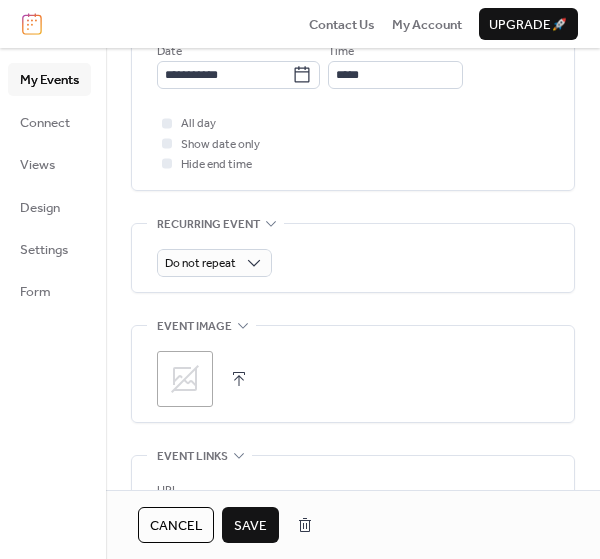 click 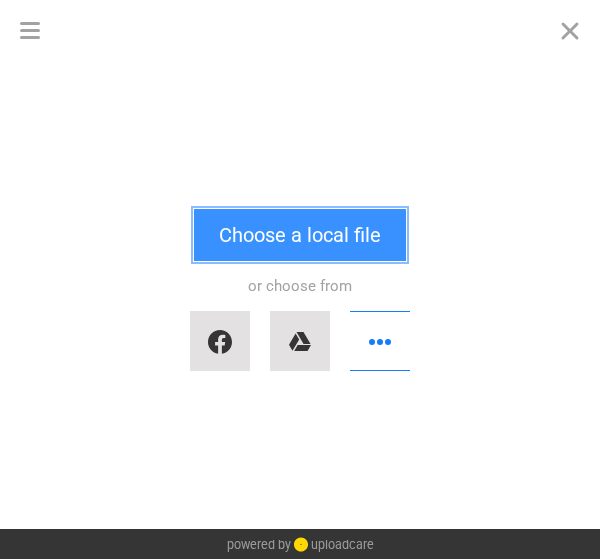 click on "Choose a local file" at bounding box center (300, 235) 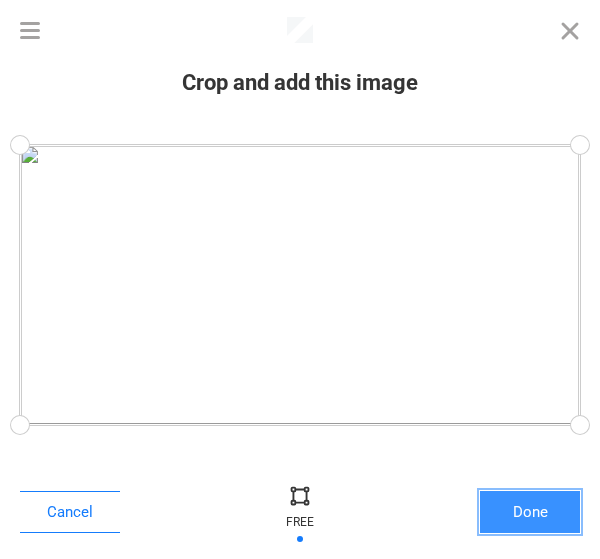 click on "Done" at bounding box center (530, 512) 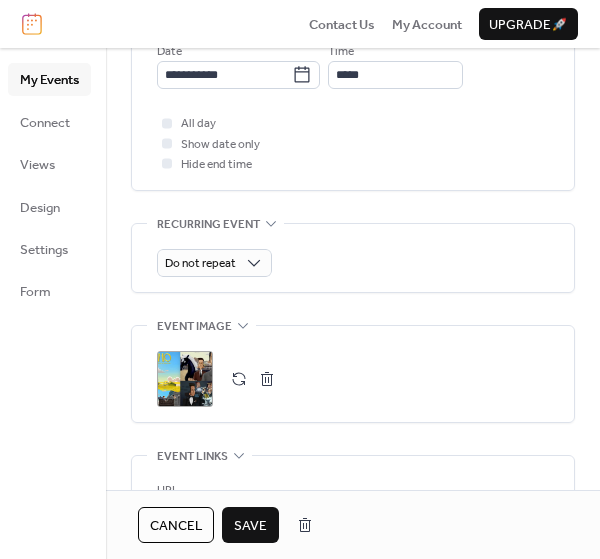 click on "Save" at bounding box center [250, 526] 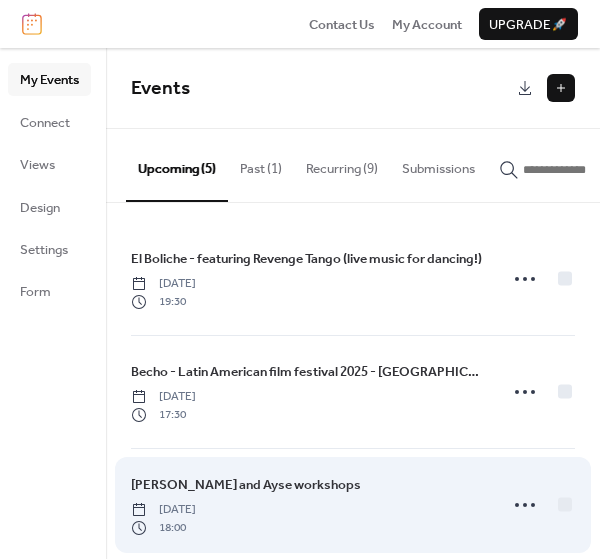 scroll, scrollTop: 234, scrollLeft: 0, axis: vertical 